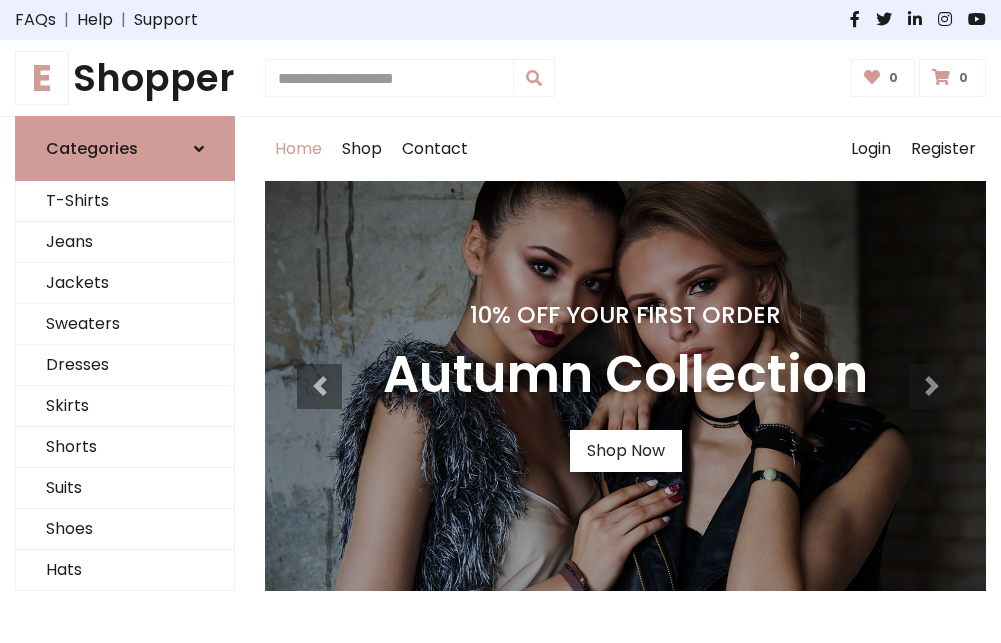 scroll, scrollTop: 0, scrollLeft: 0, axis: both 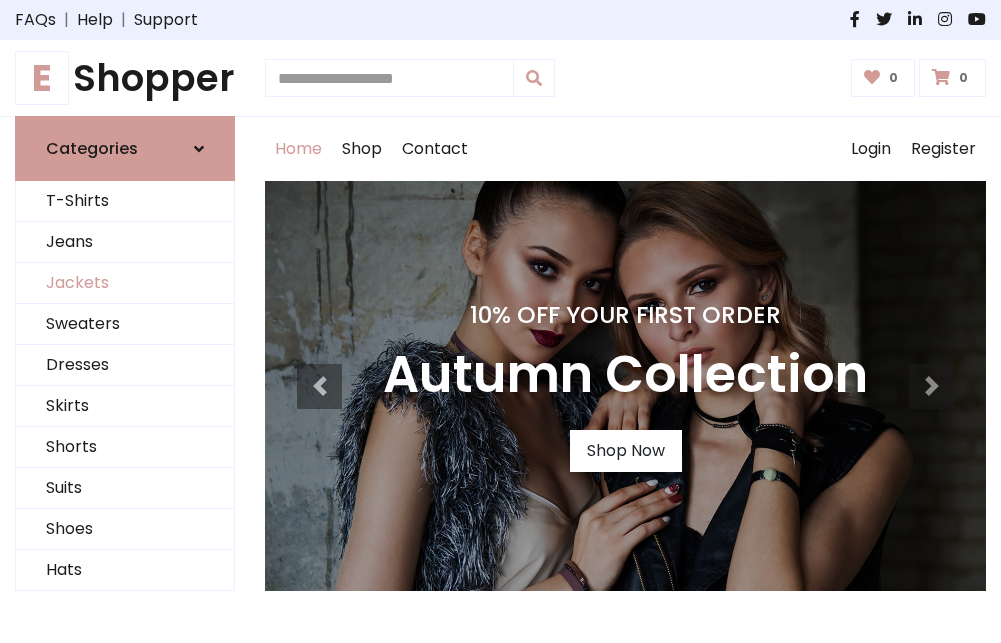 click on "Jackets" at bounding box center (125, 283) 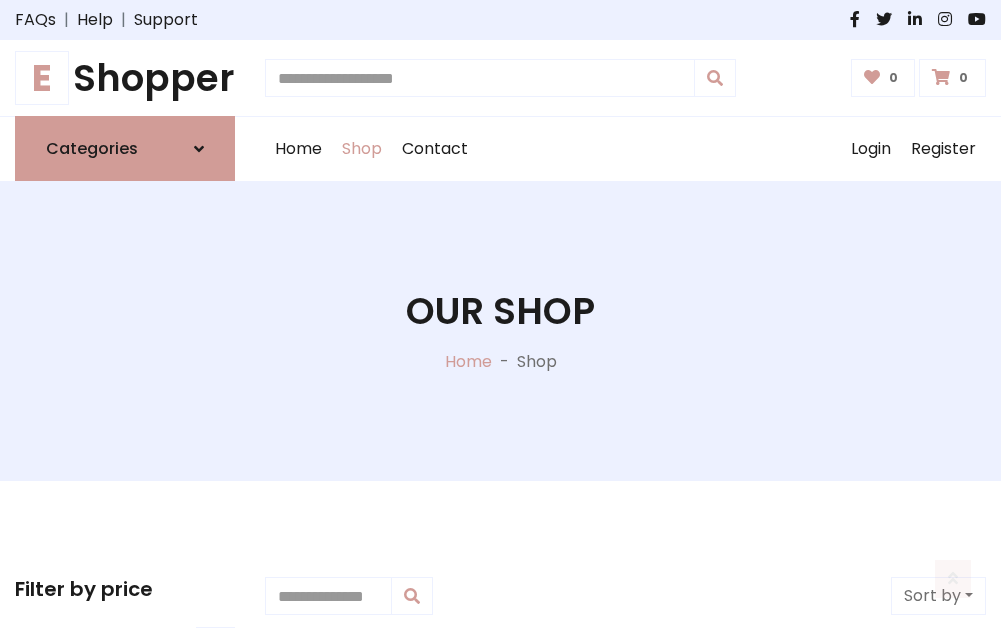 scroll, scrollTop: 904, scrollLeft: 0, axis: vertical 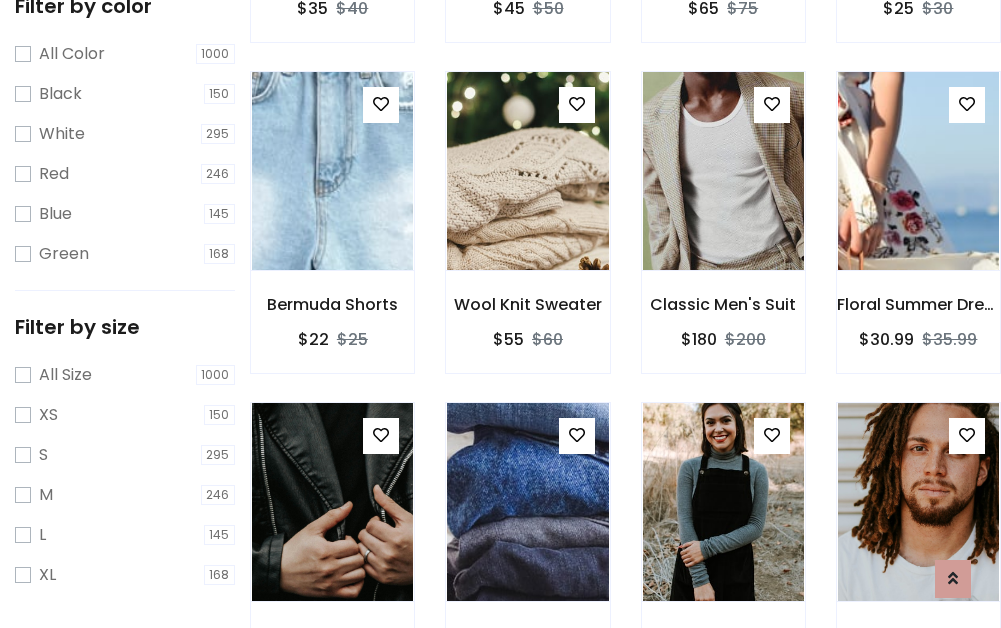click at bounding box center [332, -161] 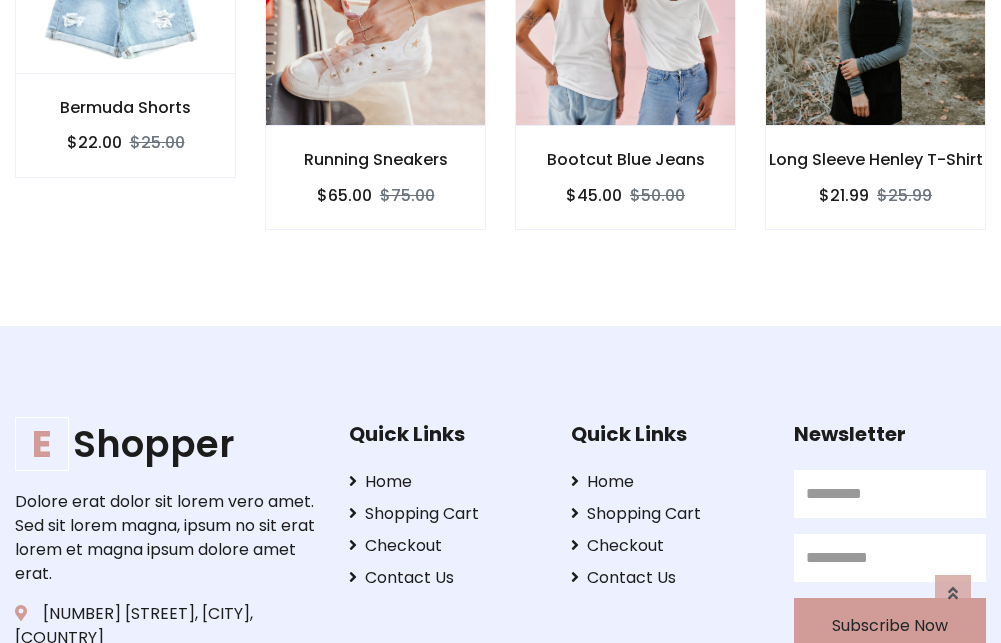 scroll, scrollTop: 0, scrollLeft: 0, axis: both 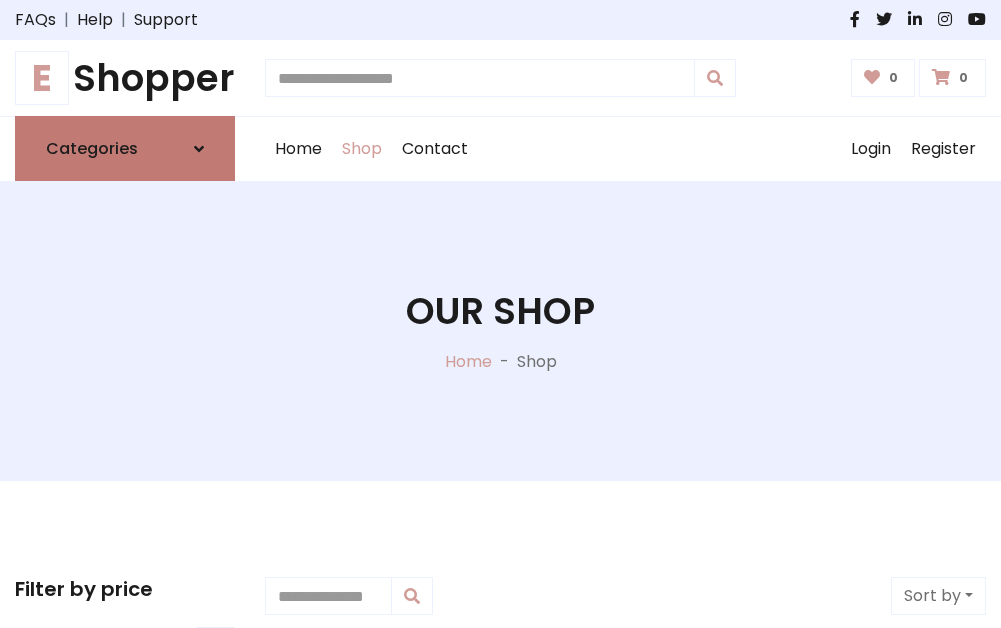 click on "Categories" at bounding box center [92, 148] 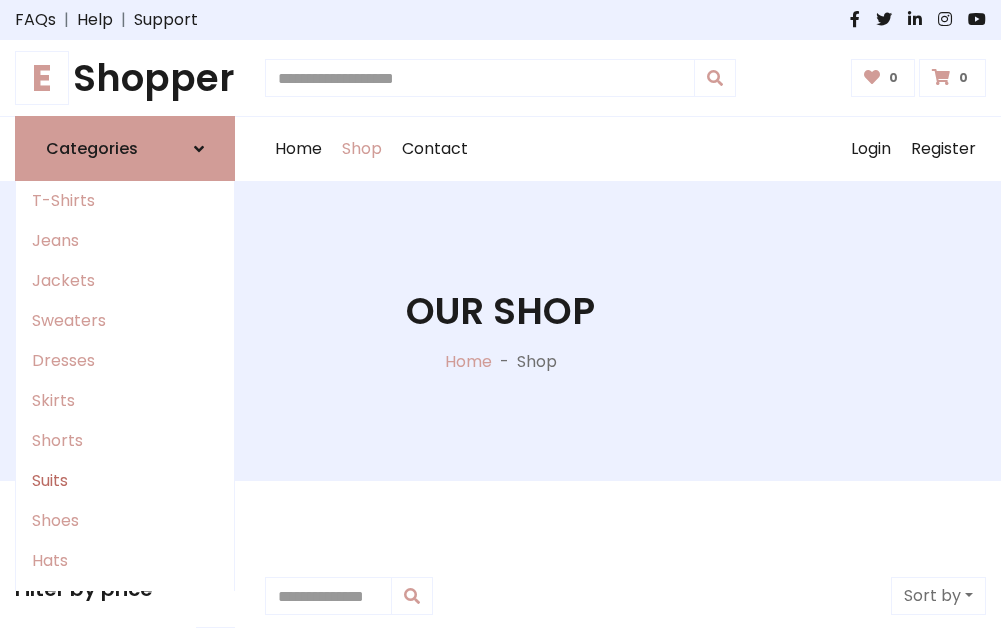click on "Suits" at bounding box center (125, 481) 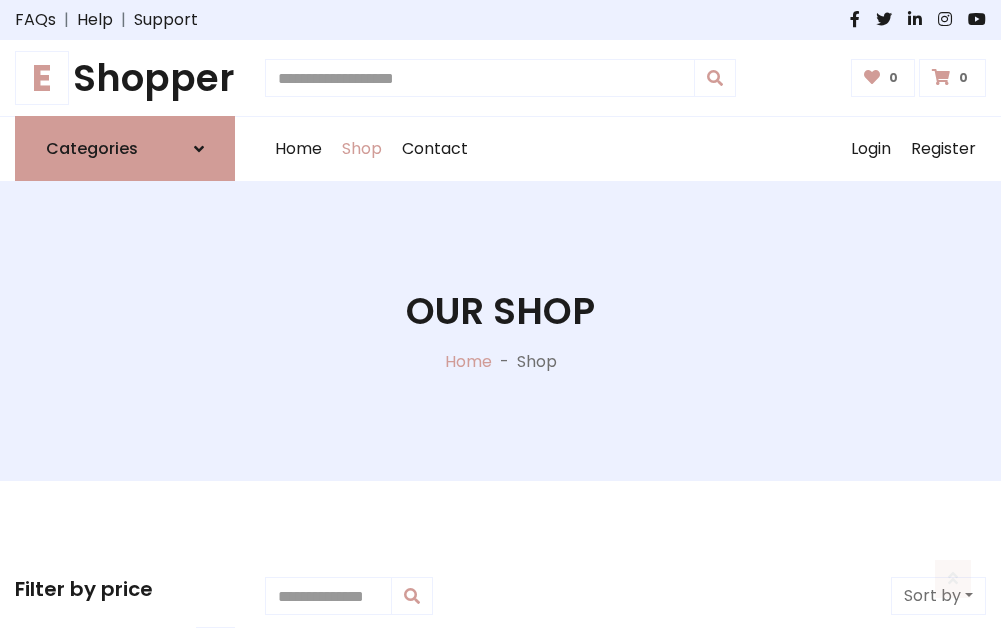scroll, scrollTop: 1445, scrollLeft: 0, axis: vertical 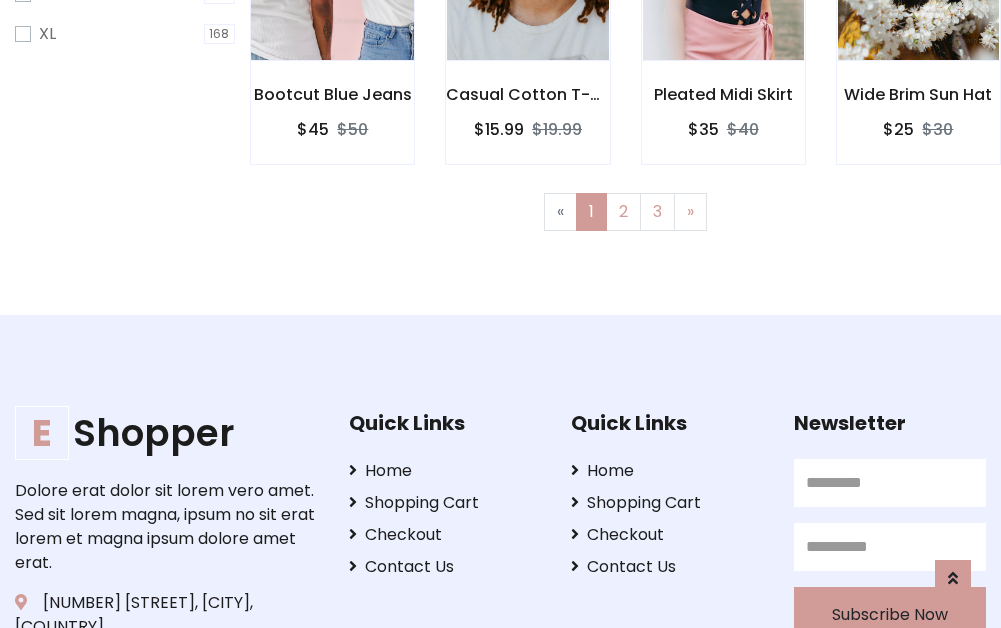 click at bounding box center [332, -39] 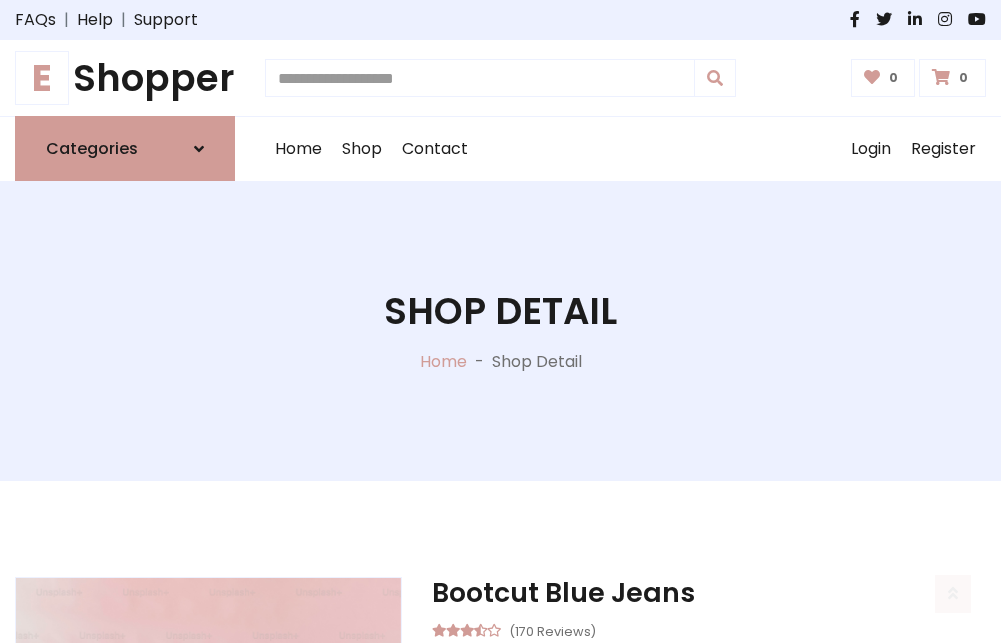 scroll, scrollTop: 1869, scrollLeft: 0, axis: vertical 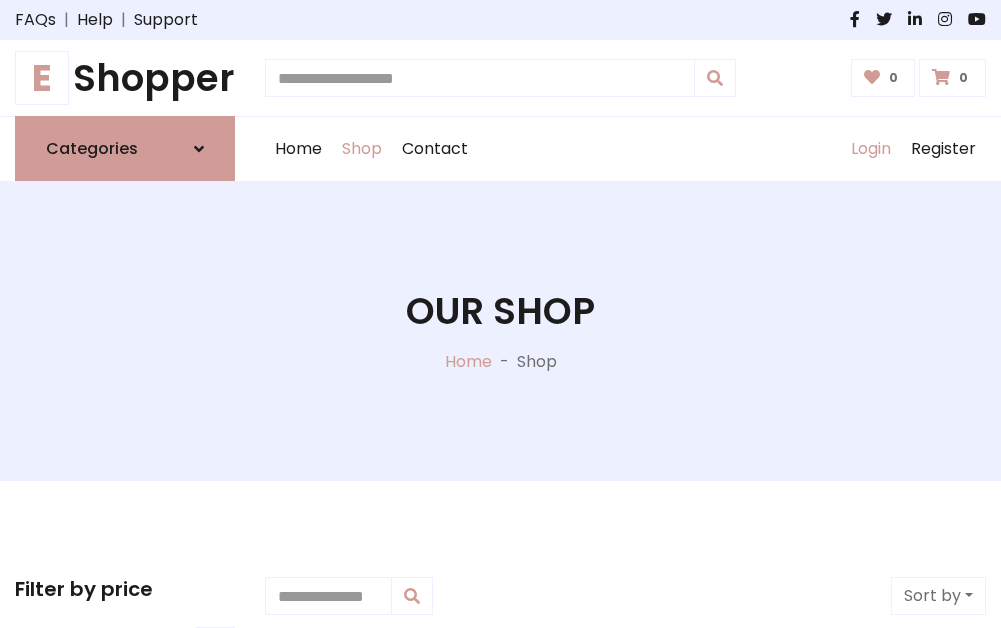 click on "Login" at bounding box center (871, 149) 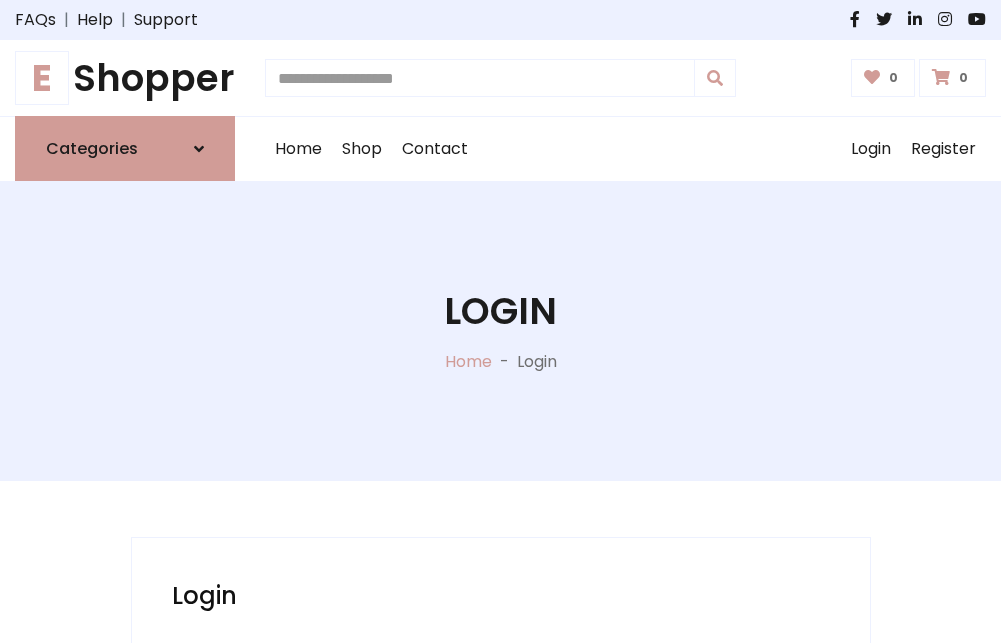scroll, scrollTop: 0, scrollLeft: 0, axis: both 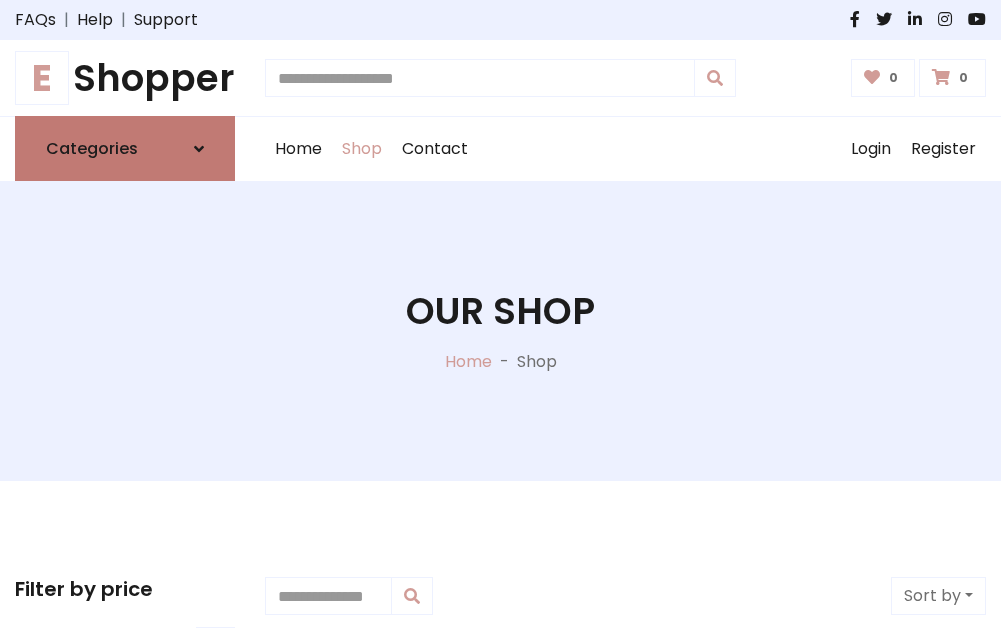 click at bounding box center [199, 149] 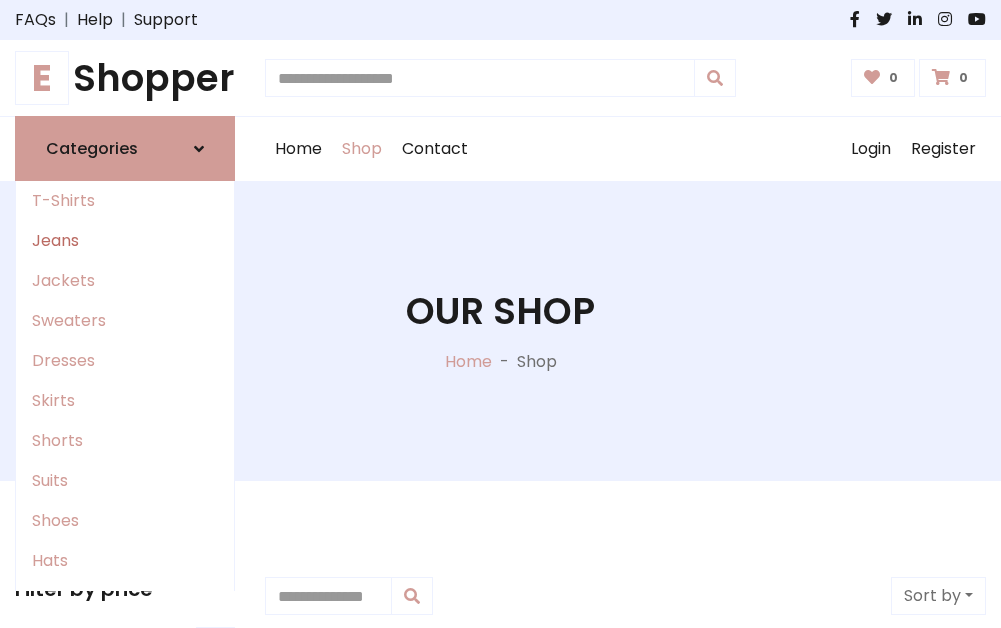 click on "Jeans" at bounding box center (125, 241) 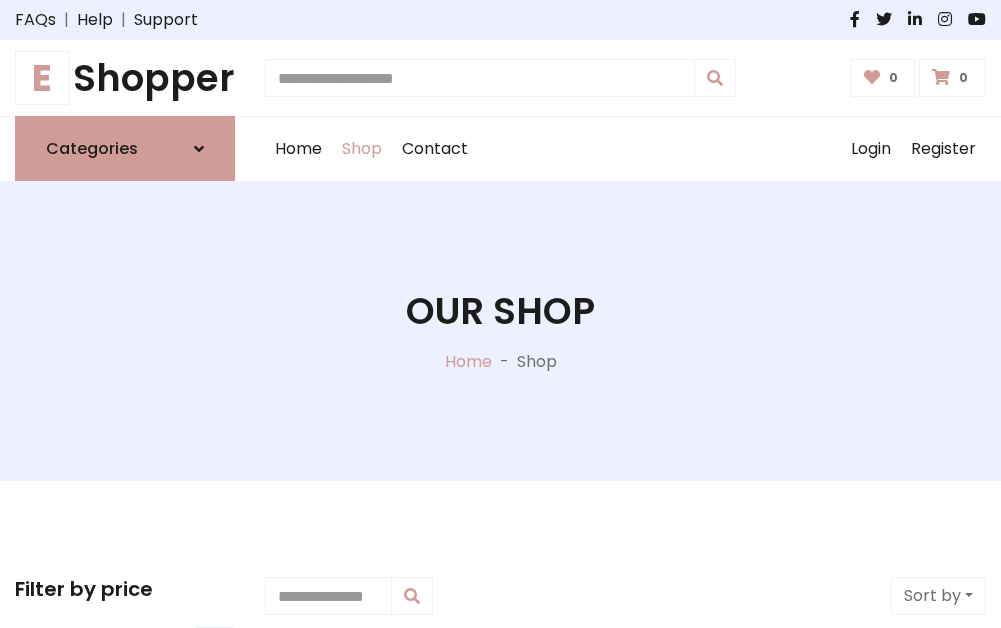 scroll, scrollTop: 0, scrollLeft: 0, axis: both 